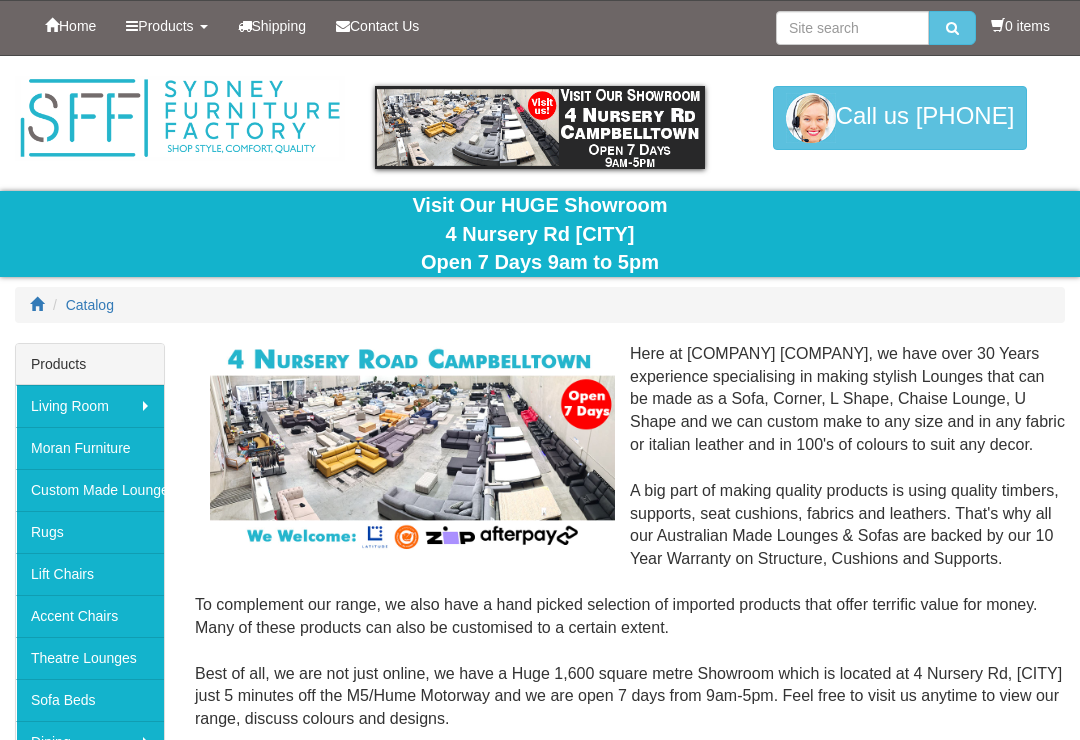 scroll, scrollTop: 0, scrollLeft: 0, axis: both 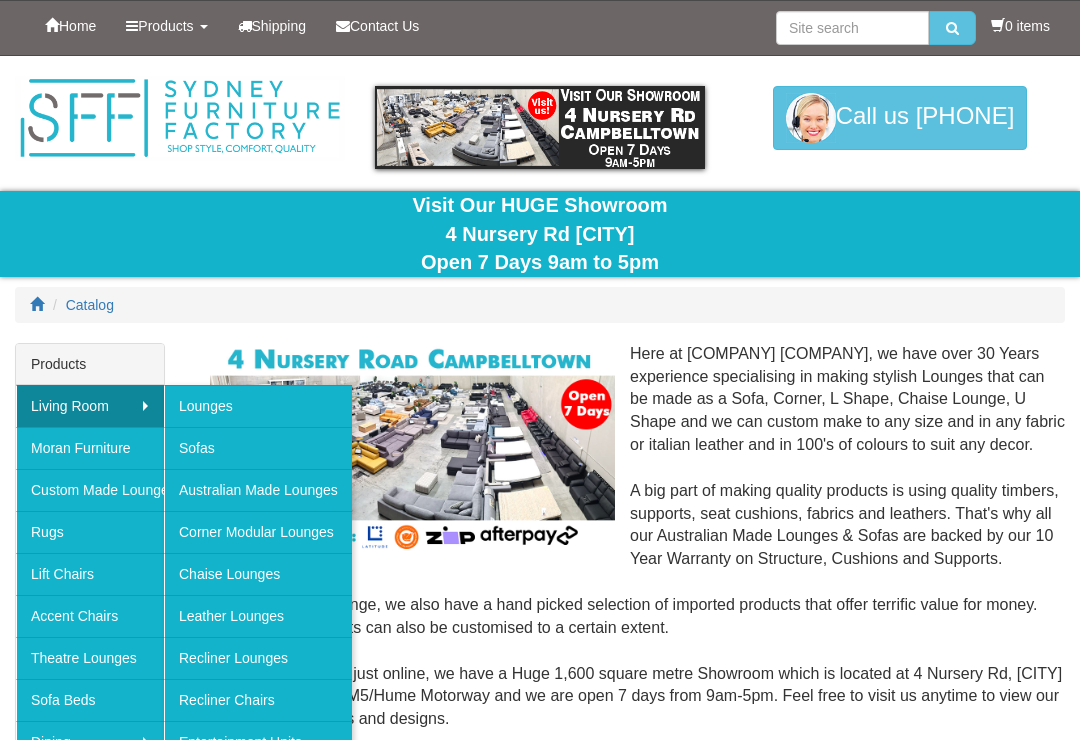 click on "Sofas" at bounding box center (258, 448) 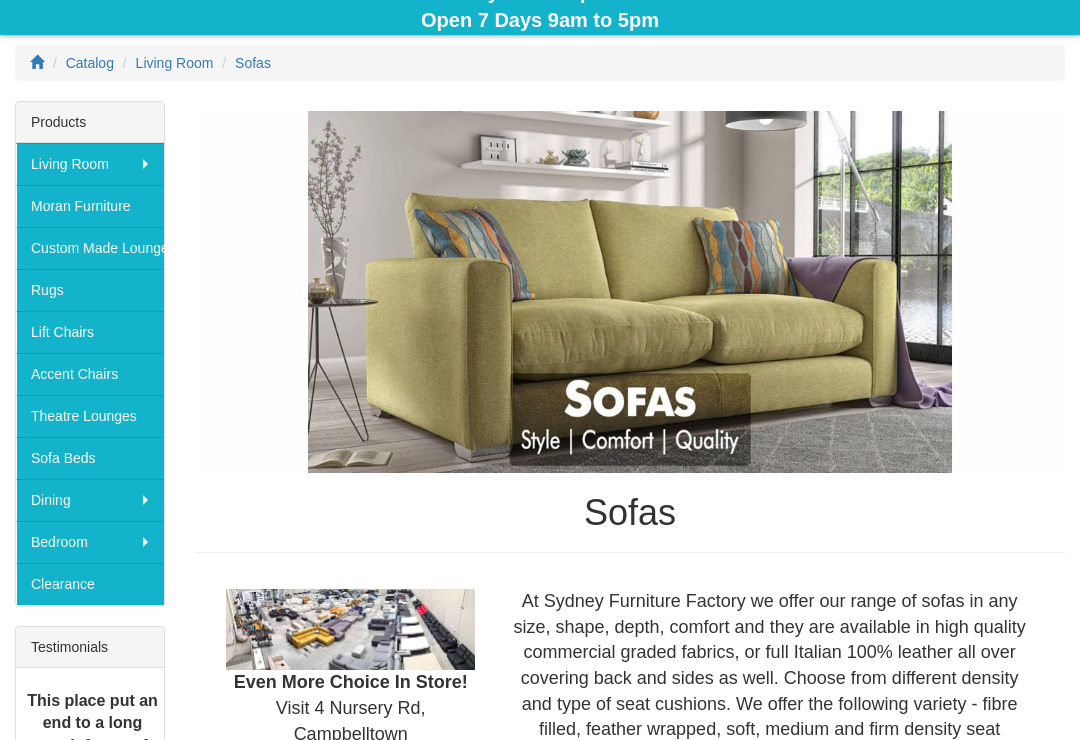 scroll, scrollTop: 237, scrollLeft: 0, axis: vertical 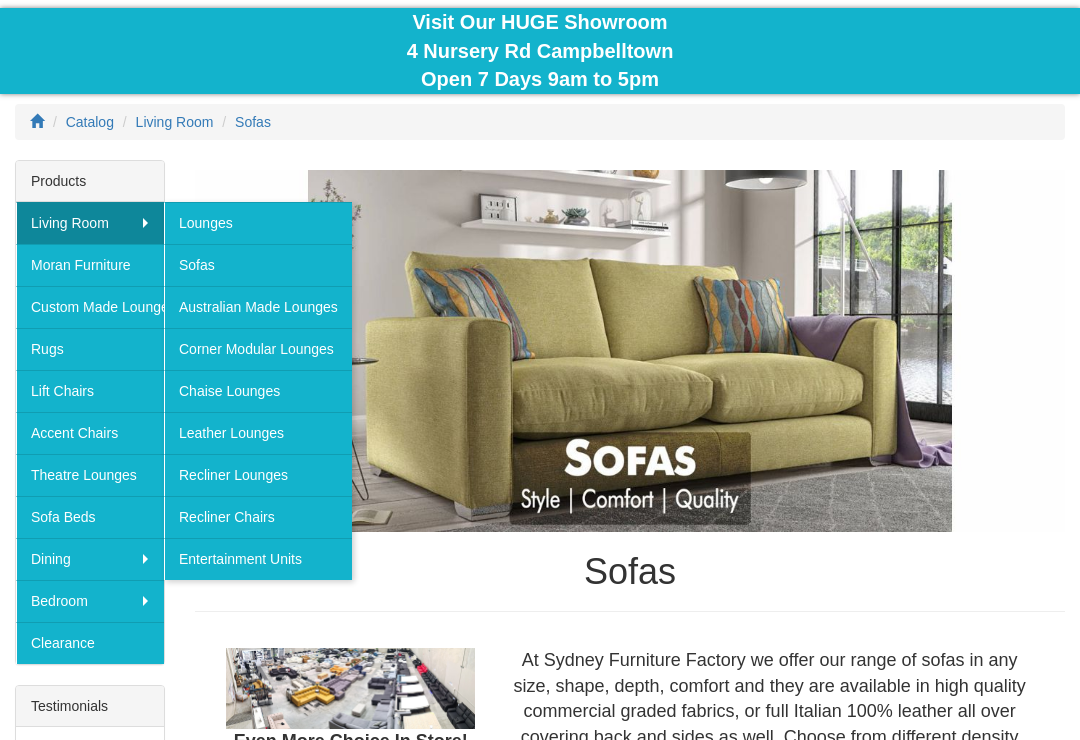 click at bounding box center (630, 351) 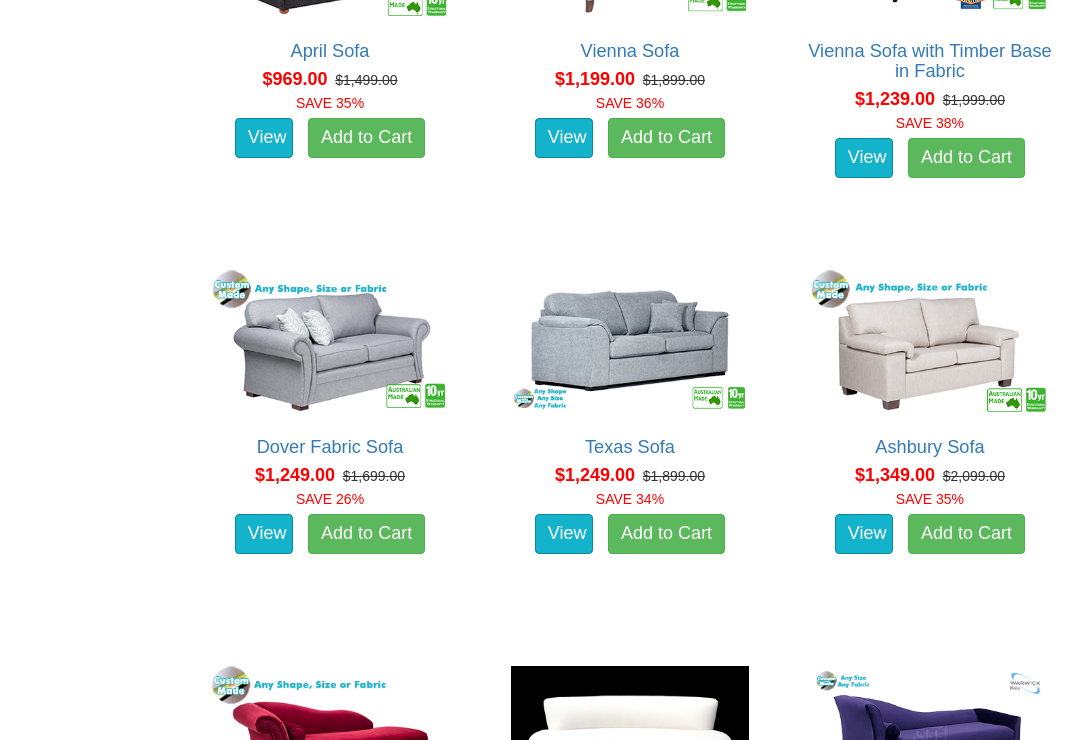 scroll, scrollTop: 1767, scrollLeft: 0, axis: vertical 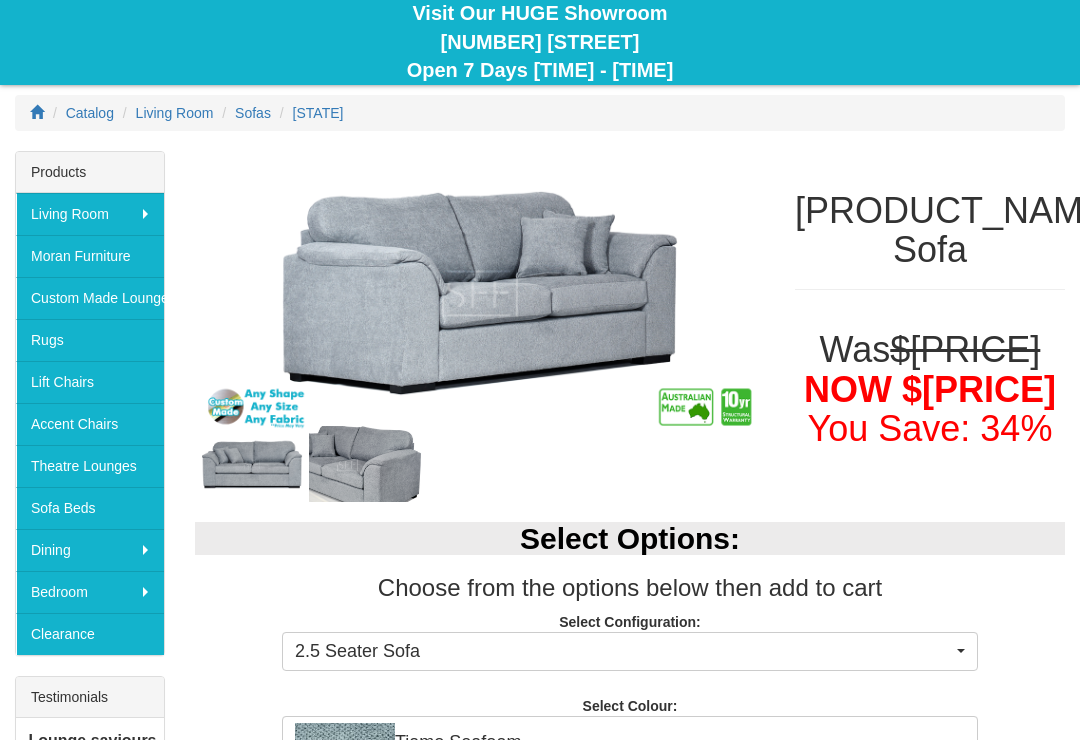 click at bounding box center (480, 294) 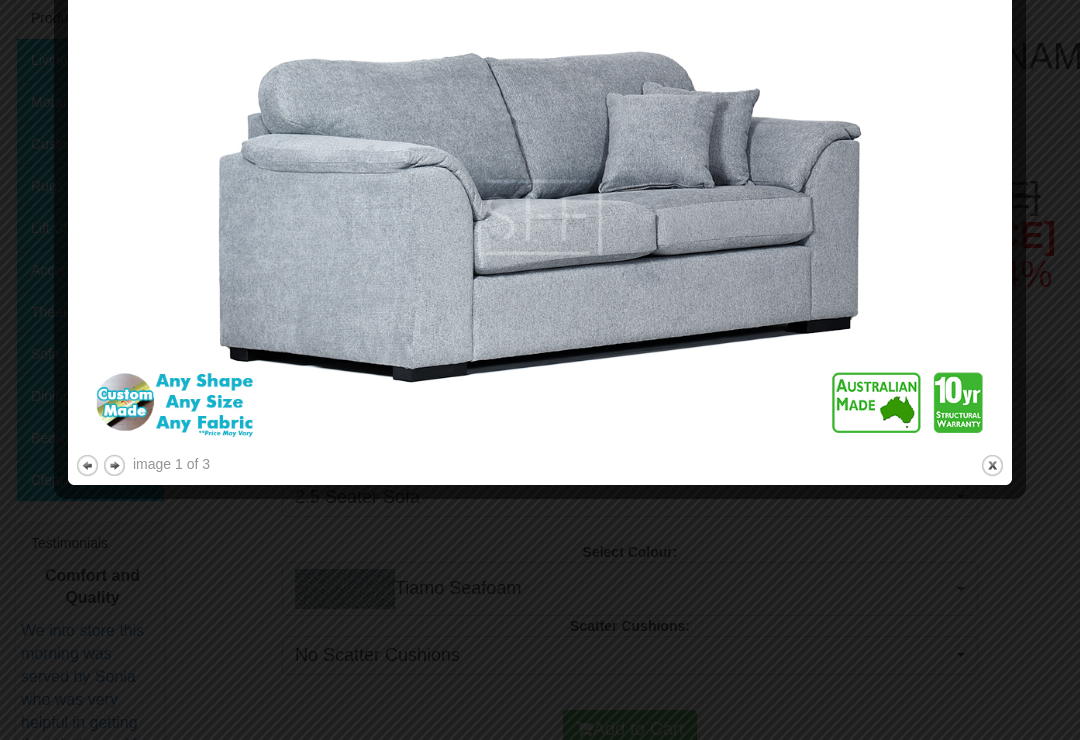 scroll, scrollTop: 342, scrollLeft: 0, axis: vertical 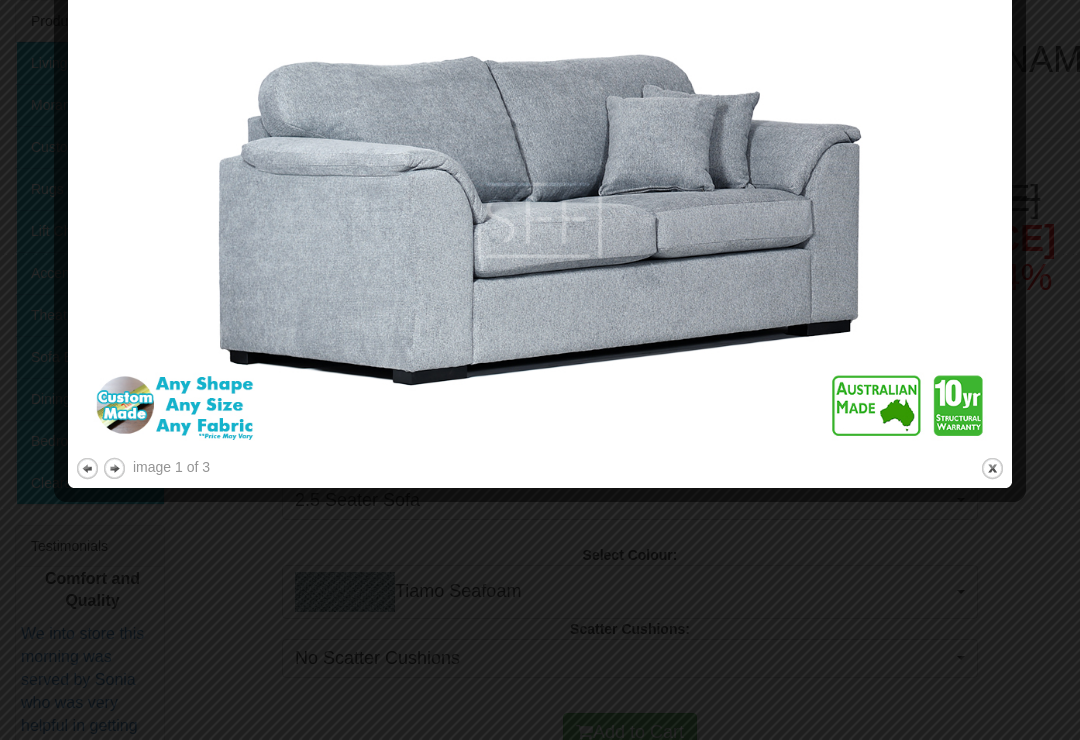 click on "image 1 of 3" at bounding box center (171, 468) 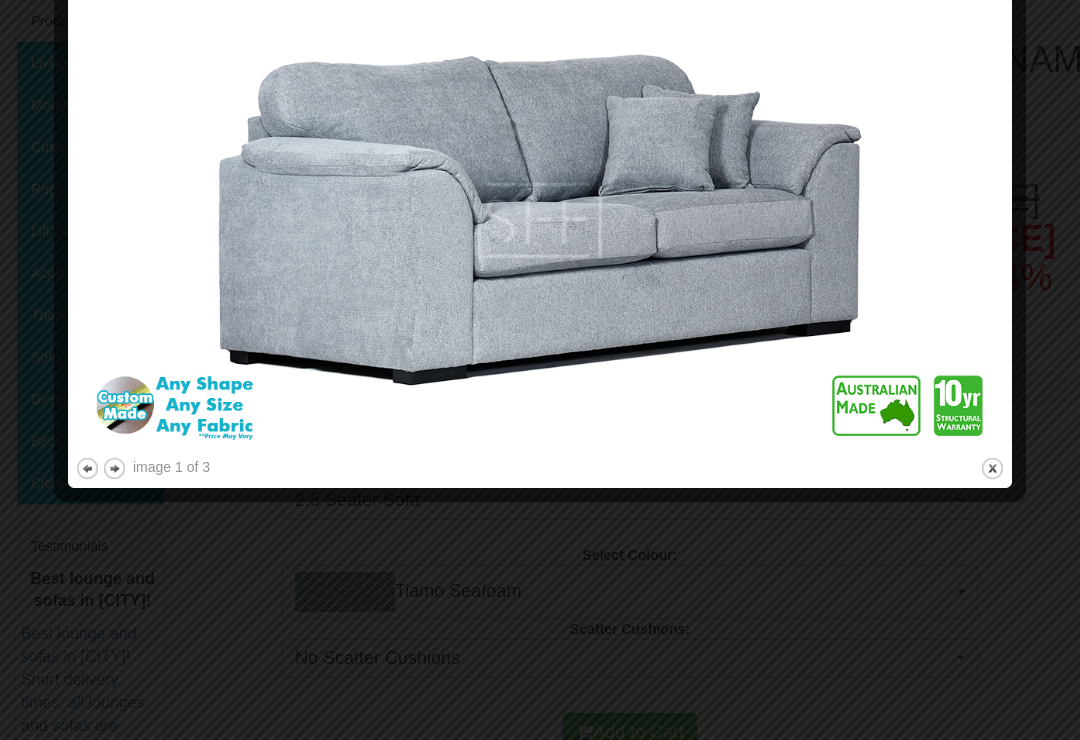 scroll, scrollTop: 343, scrollLeft: 0, axis: vertical 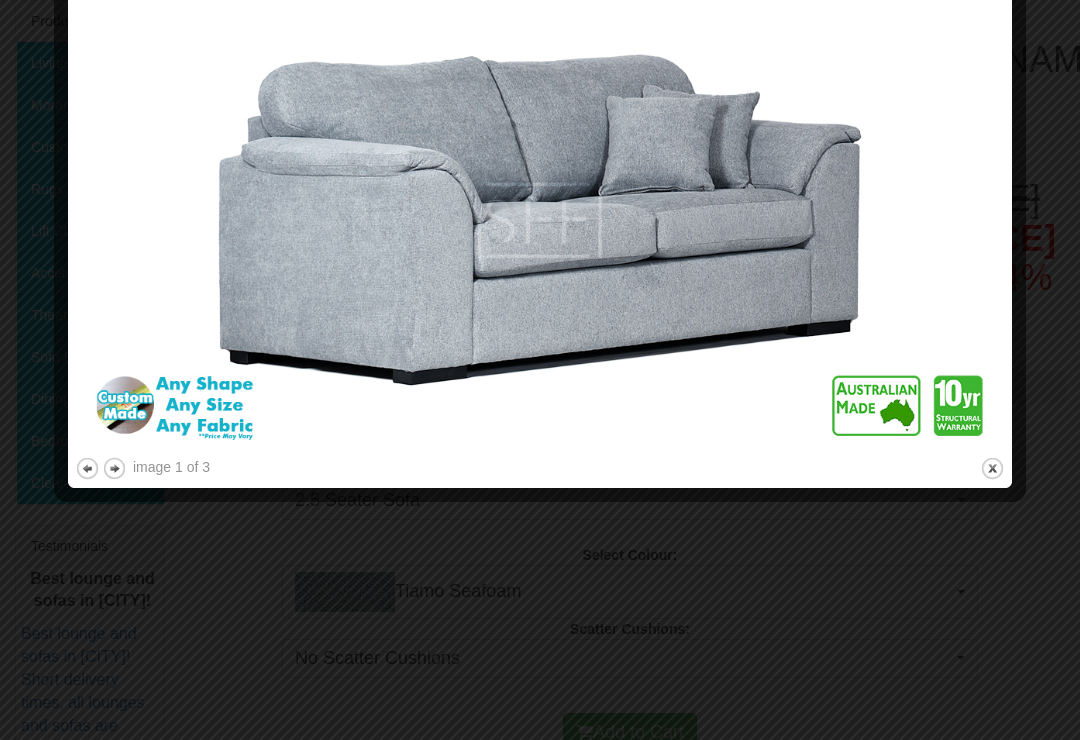 click at bounding box center (540, 220) 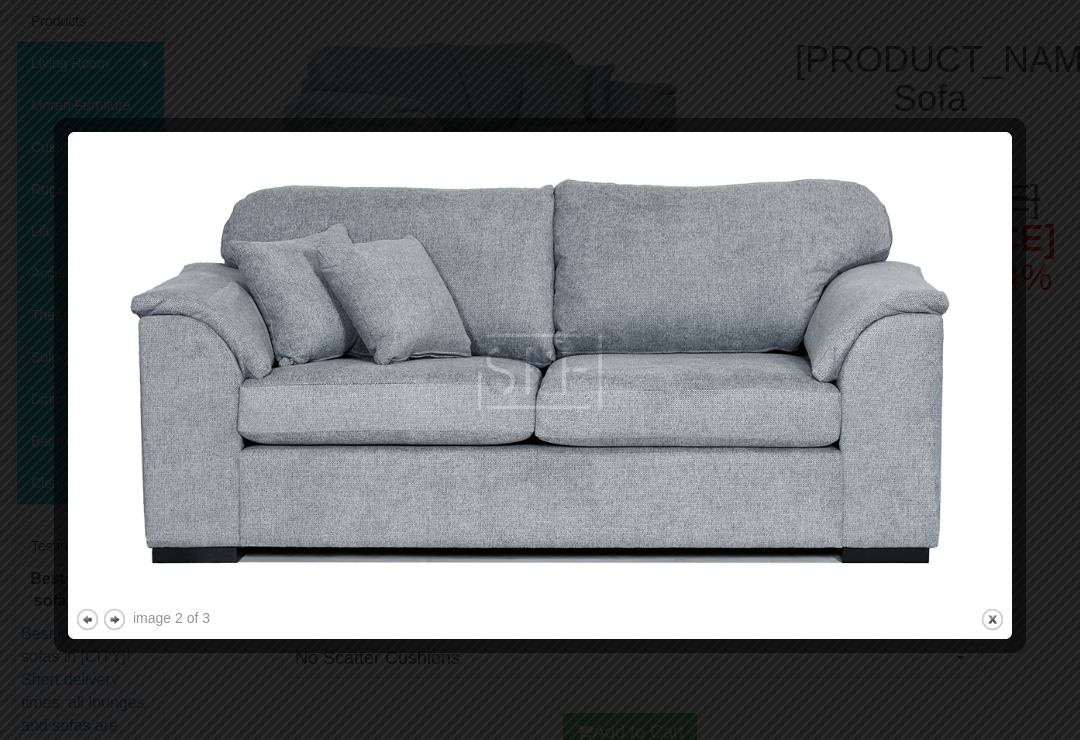 click on "next" at bounding box center [114, 619] 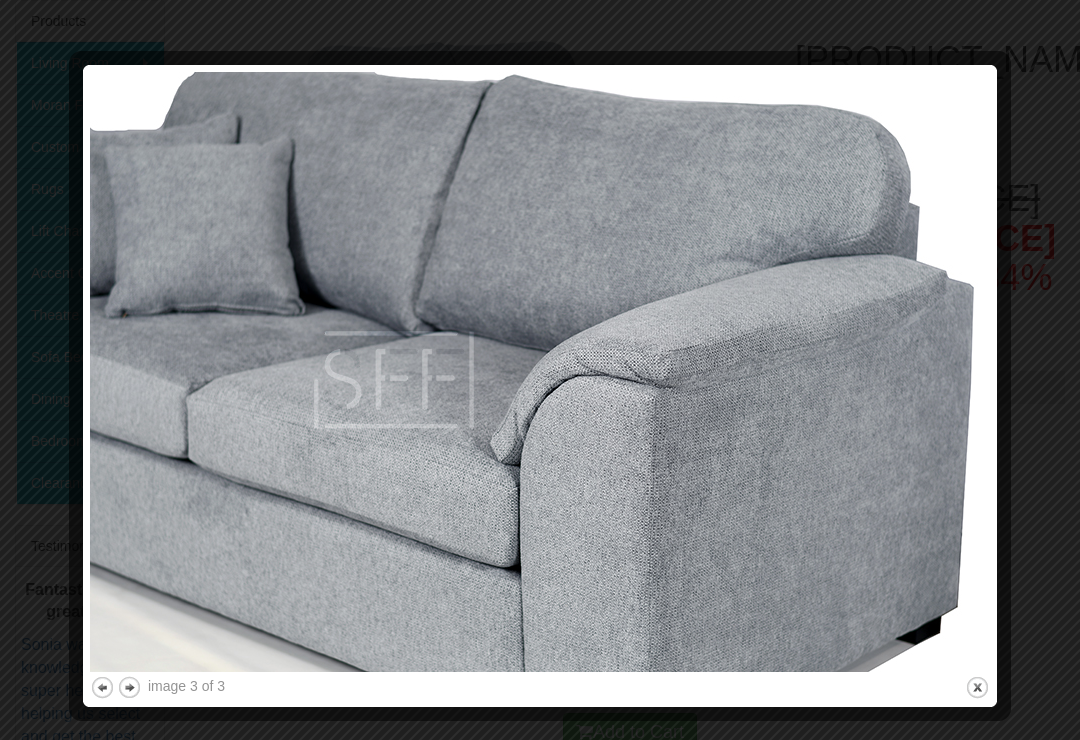 click at bounding box center [540, 370] 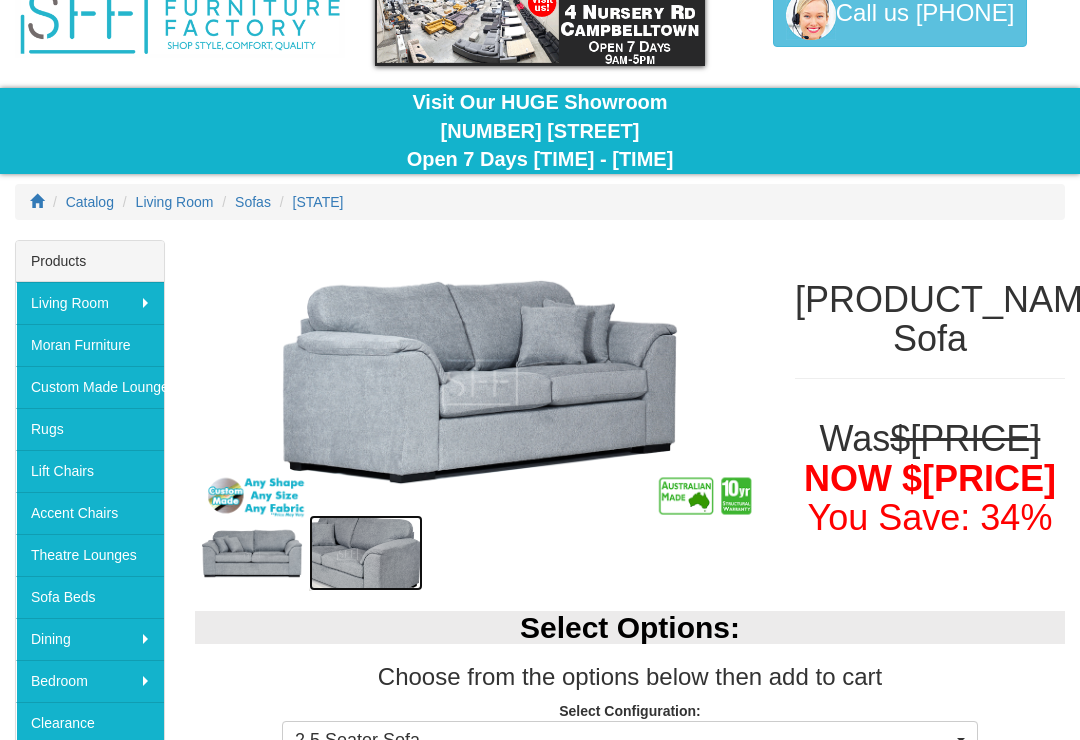 scroll, scrollTop: 0, scrollLeft: 0, axis: both 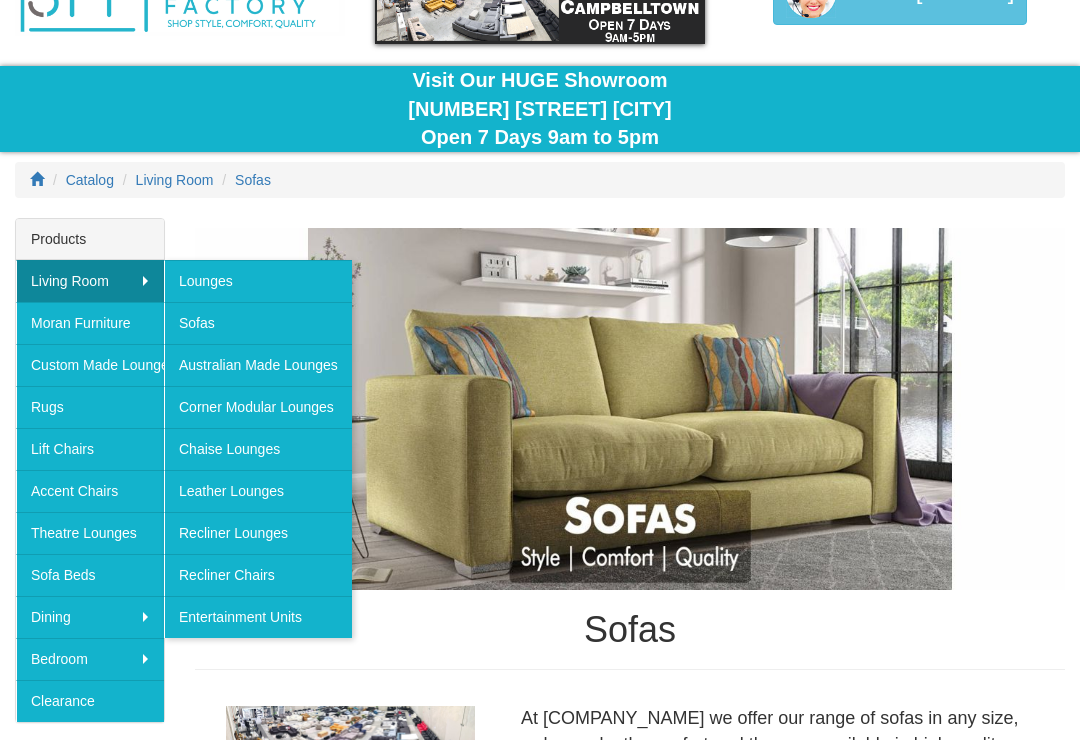 click on "Lounges" at bounding box center [258, 281] 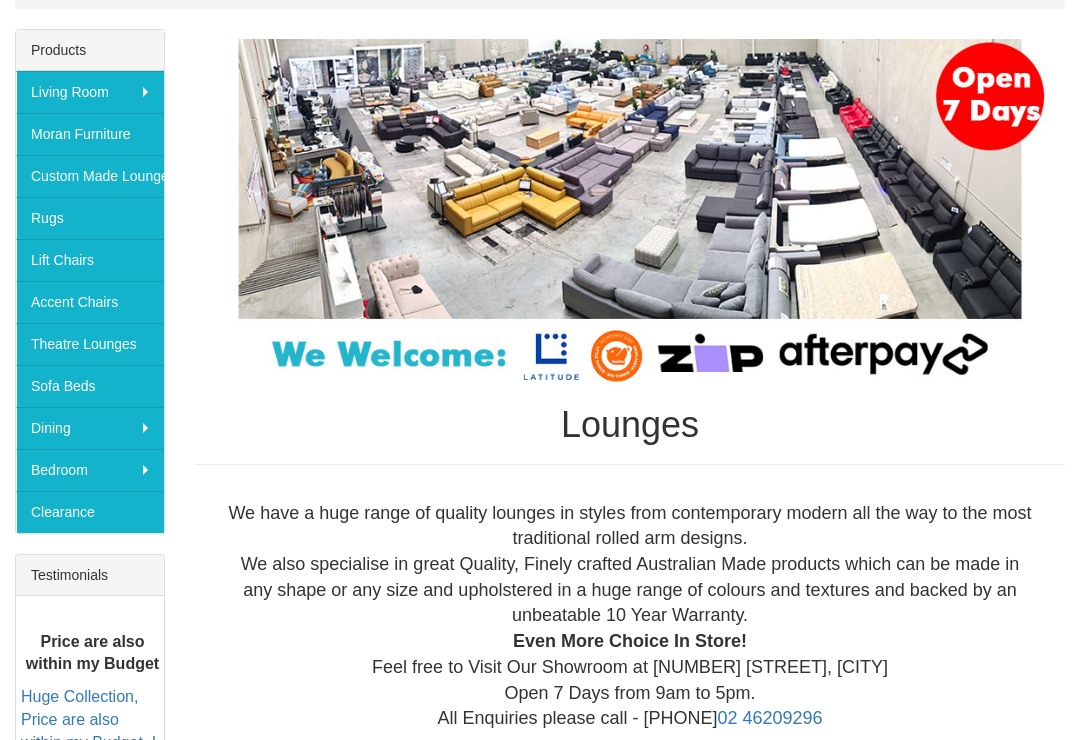 scroll, scrollTop: 314, scrollLeft: 0, axis: vertical 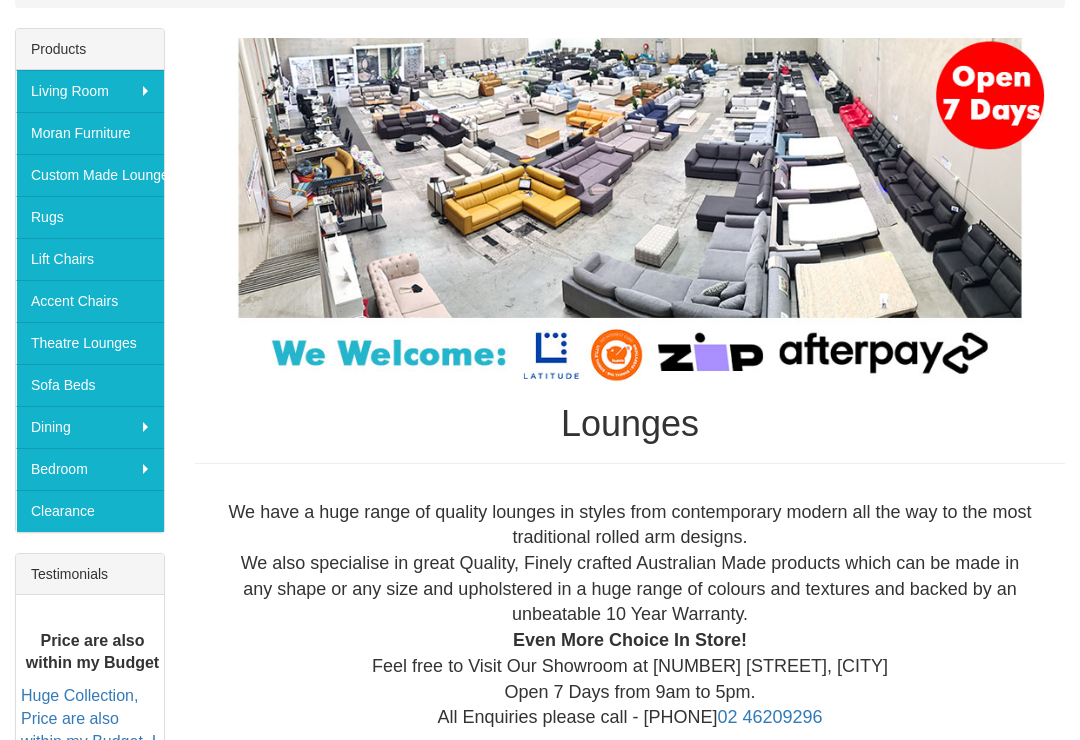click on "Sofa Beds" at bounding box center (90, 386) 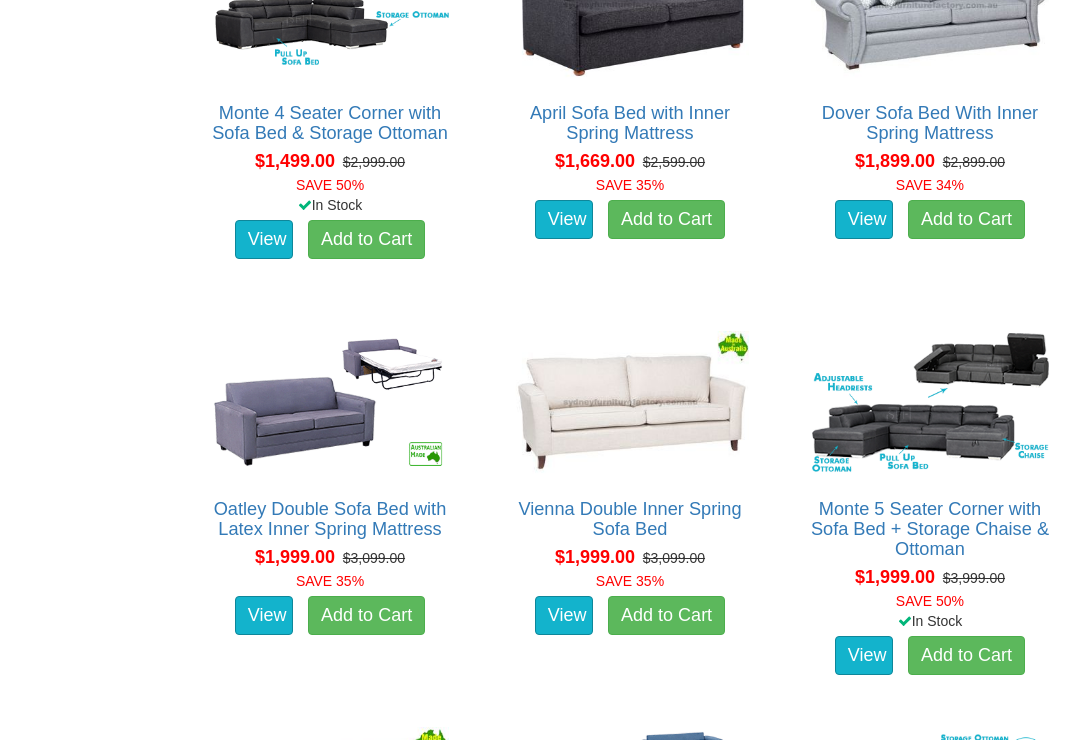 scroll, scrollTop: 1734, scrollLeft: 0, axis: vertical 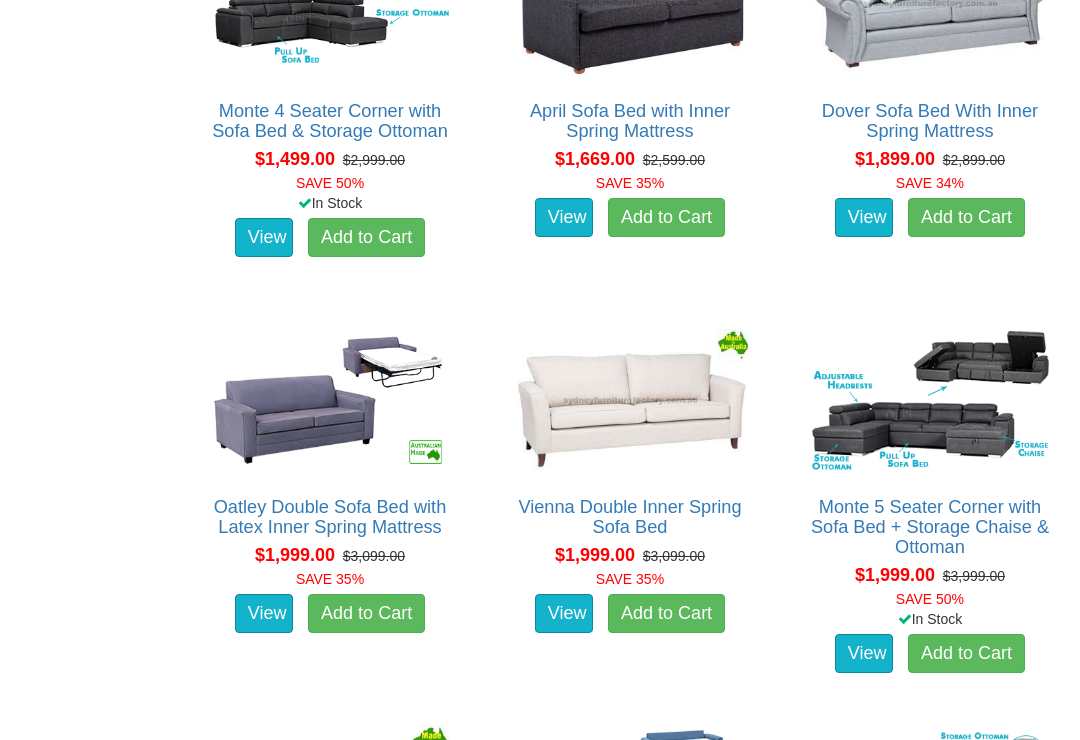 click at bounding box center [630, 400] 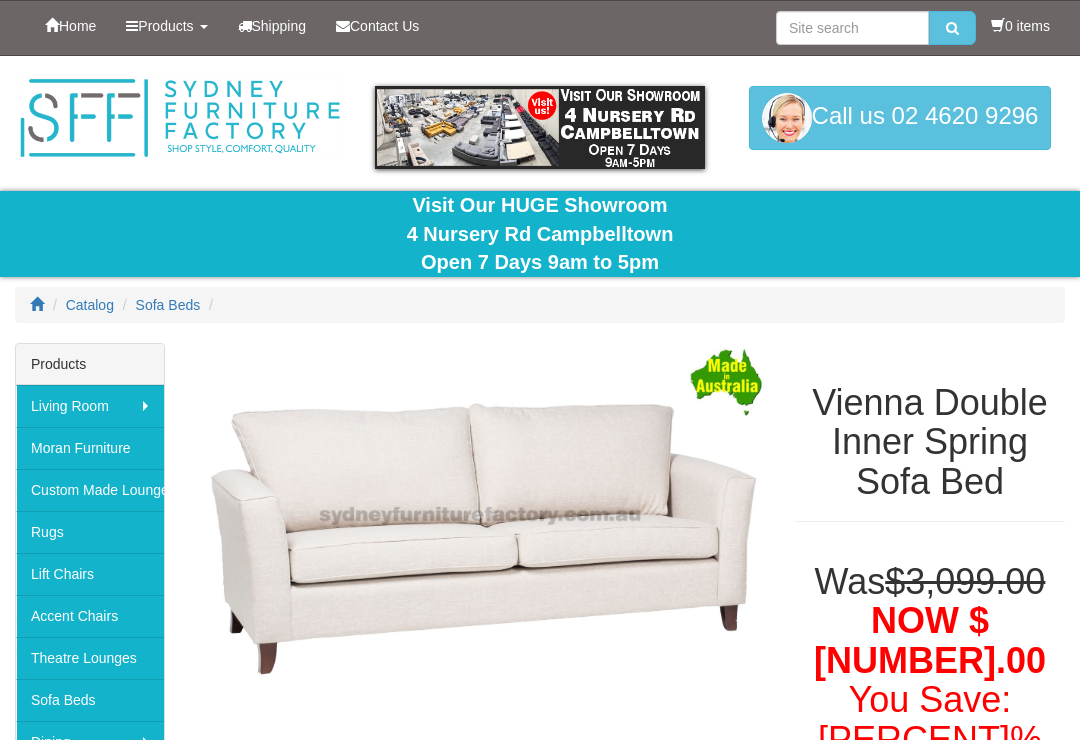 scroll, scrollTop: 0, scrollLeft: 0, axis: both 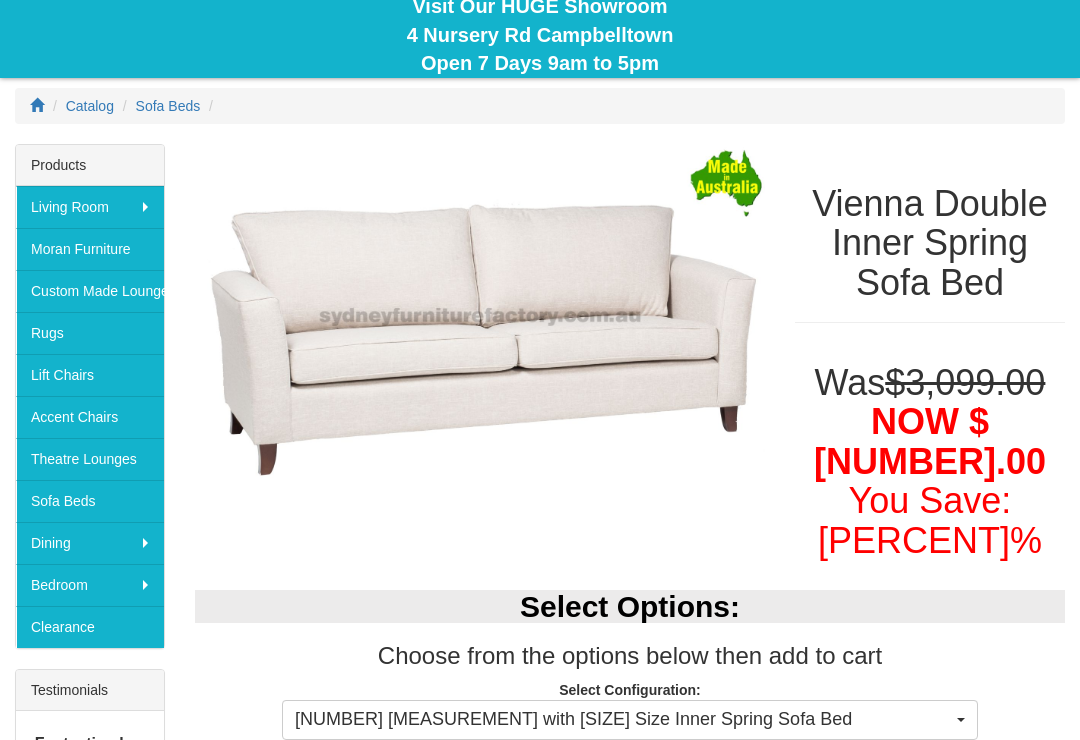 click at bounding box center [480, 318] 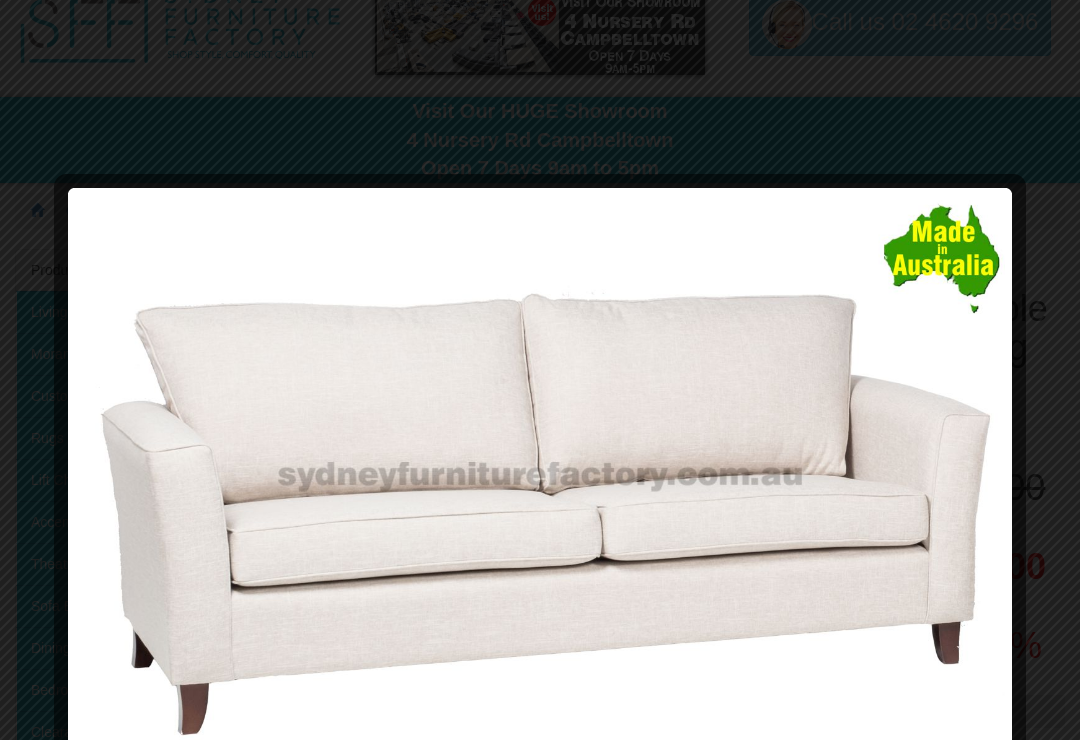 scroll, scrollTop: 87, scrollLeft: 0, axis: vertical 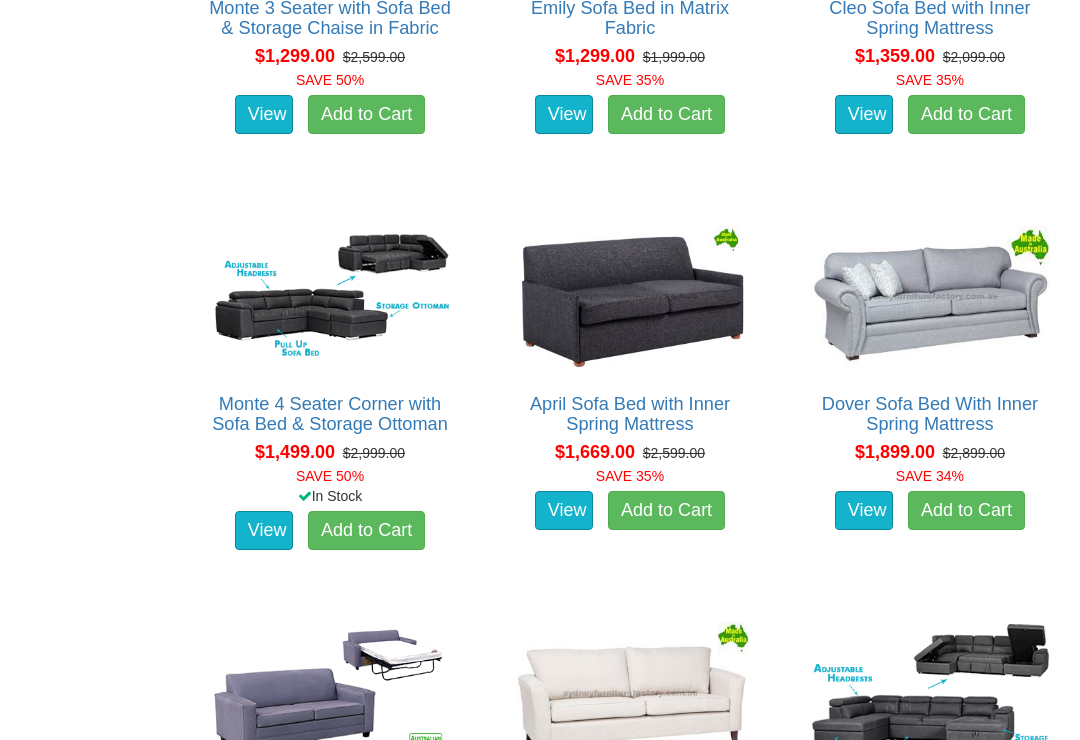 click on "Cleo Sofa Bed with Inner Spring Mattress               Advertised price is for the 2 Seater with the fold out Inner Spring Sofa Bed (King Single size) in Fabric…               $1,359.00    $2,099.00 SAVE 35%           View        Add to Cart" at bounding box center [330, 2] 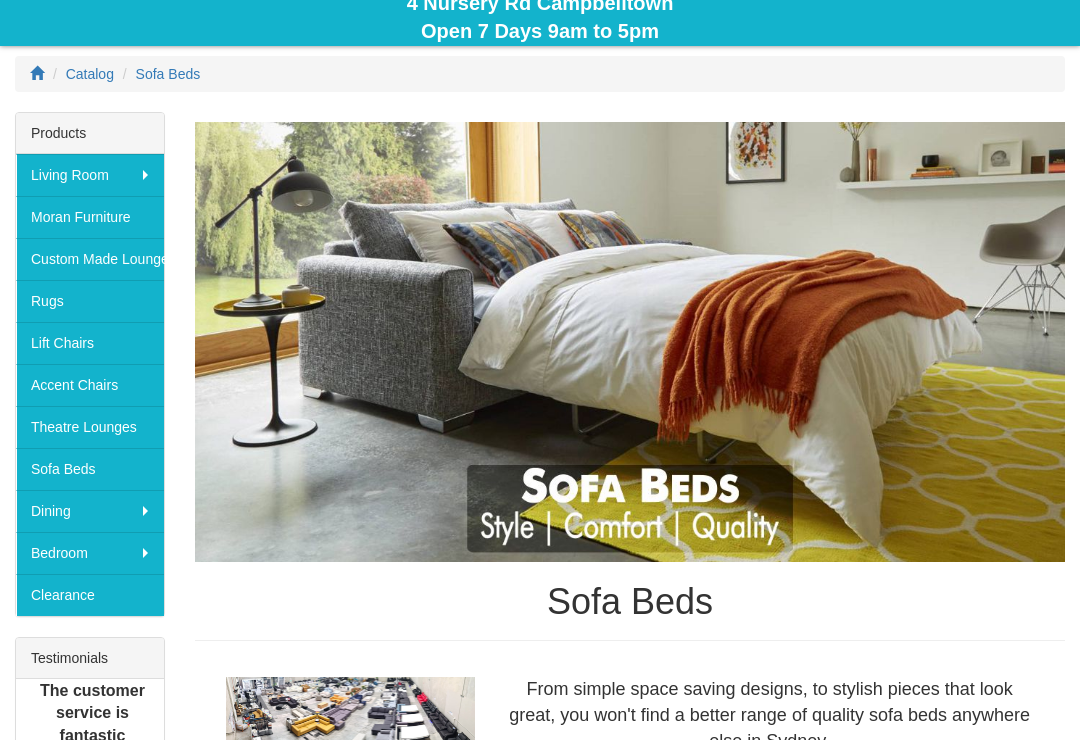scroll, scrollTop: 230, scrollLeft: 0, axis: vertical 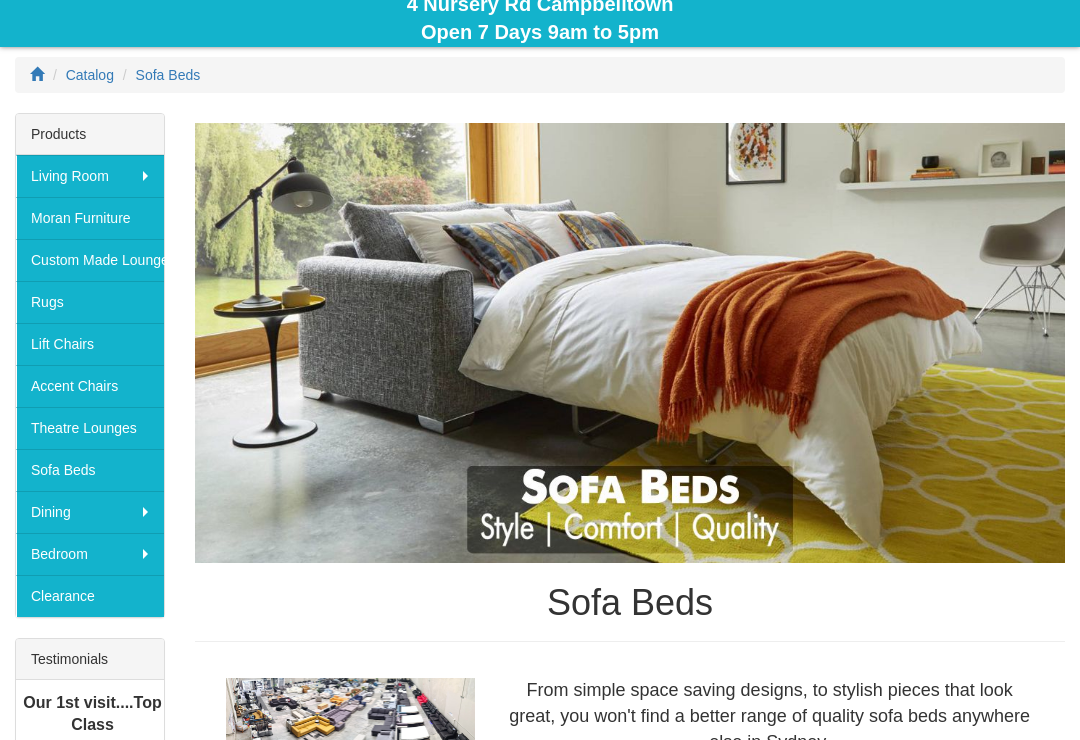 click on "Rugs" at bounding box center (90, 302) 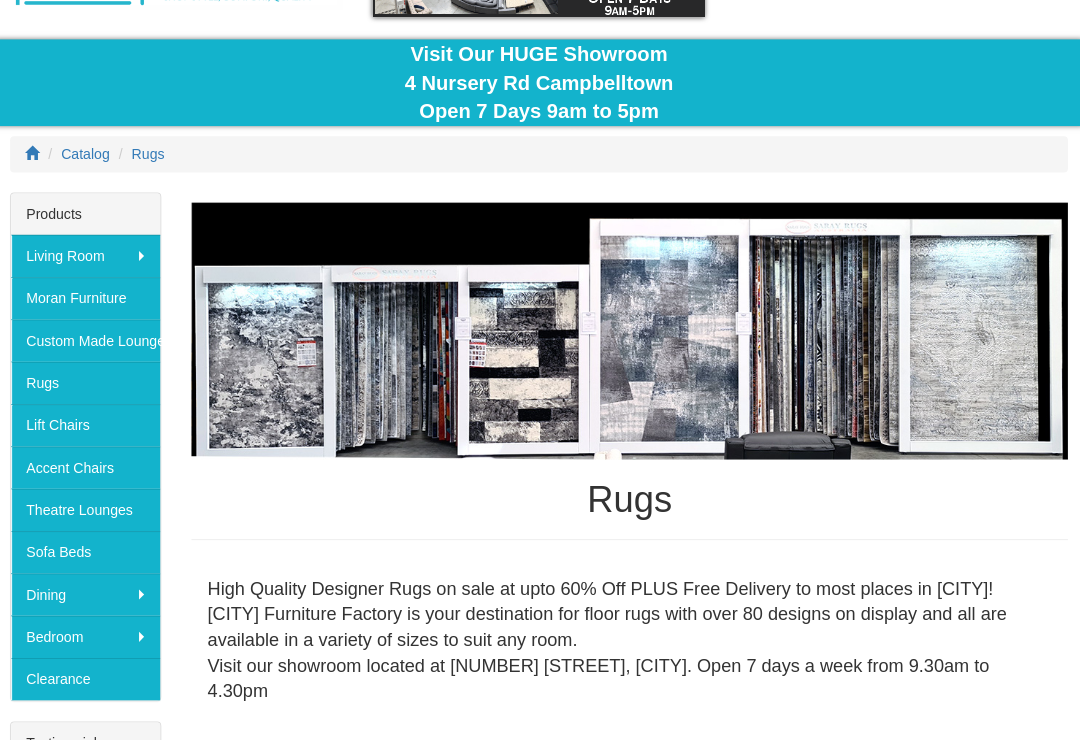 scroll, scrollTop: 155, scrollLeft: 0, axis: vertical 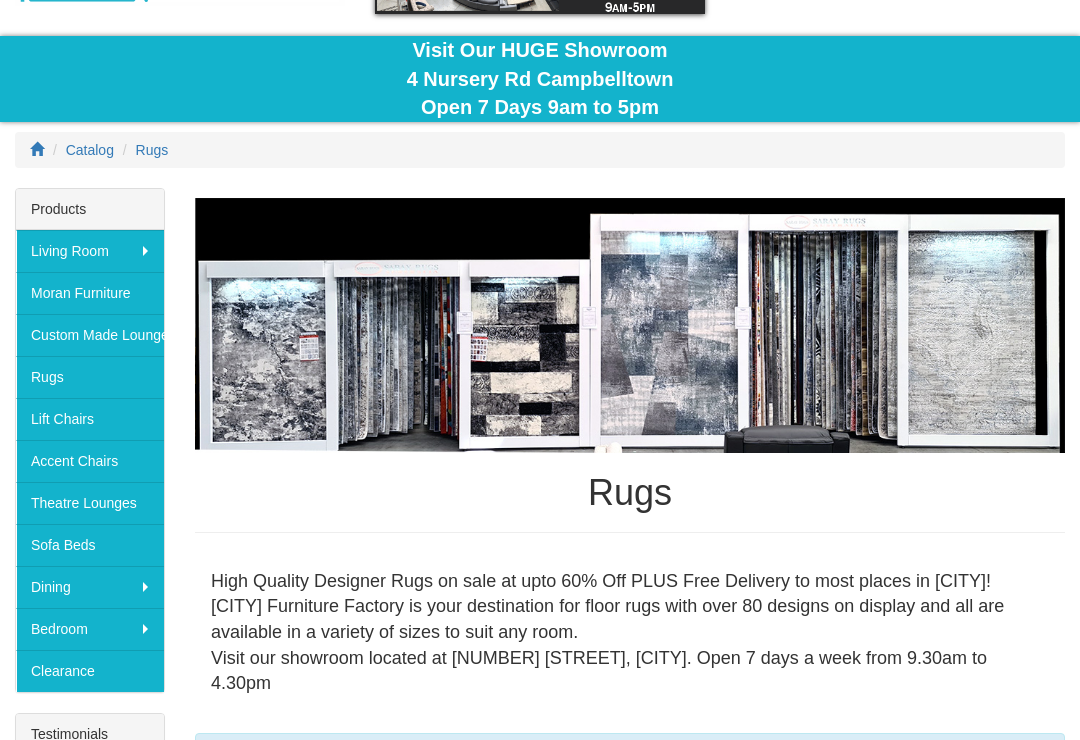 click on "Accent Chairs" at bounding box center [90, 461] 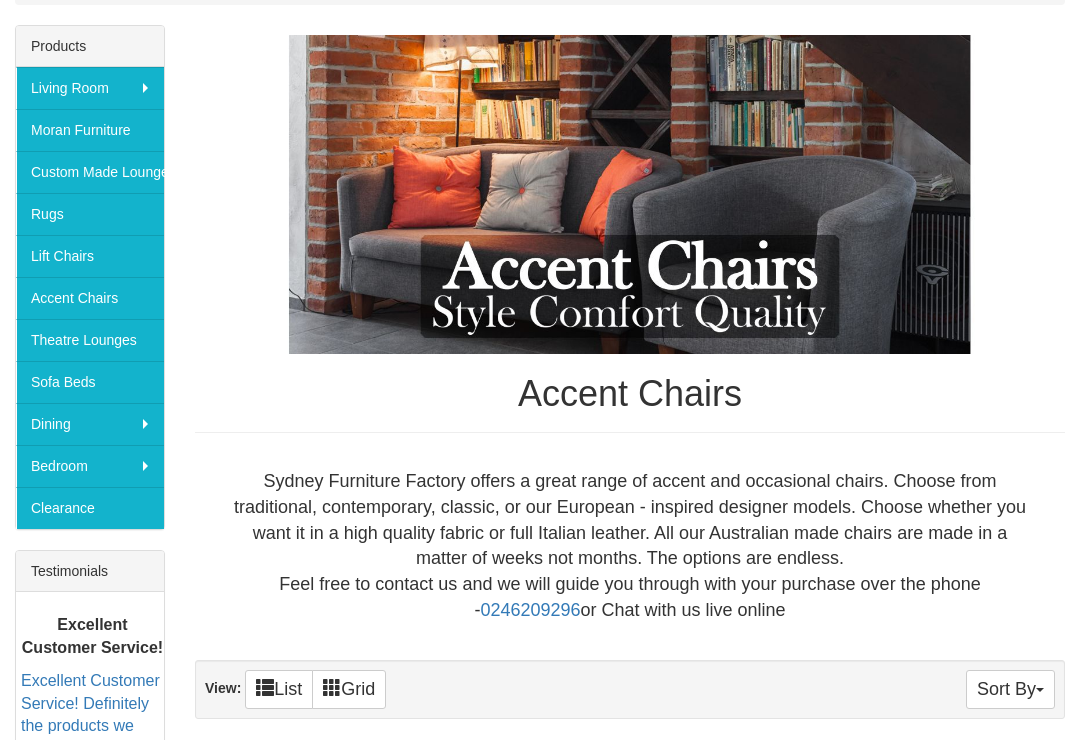 scroll, scrollTop: 299, scrollLeft: 0, axis: vertical 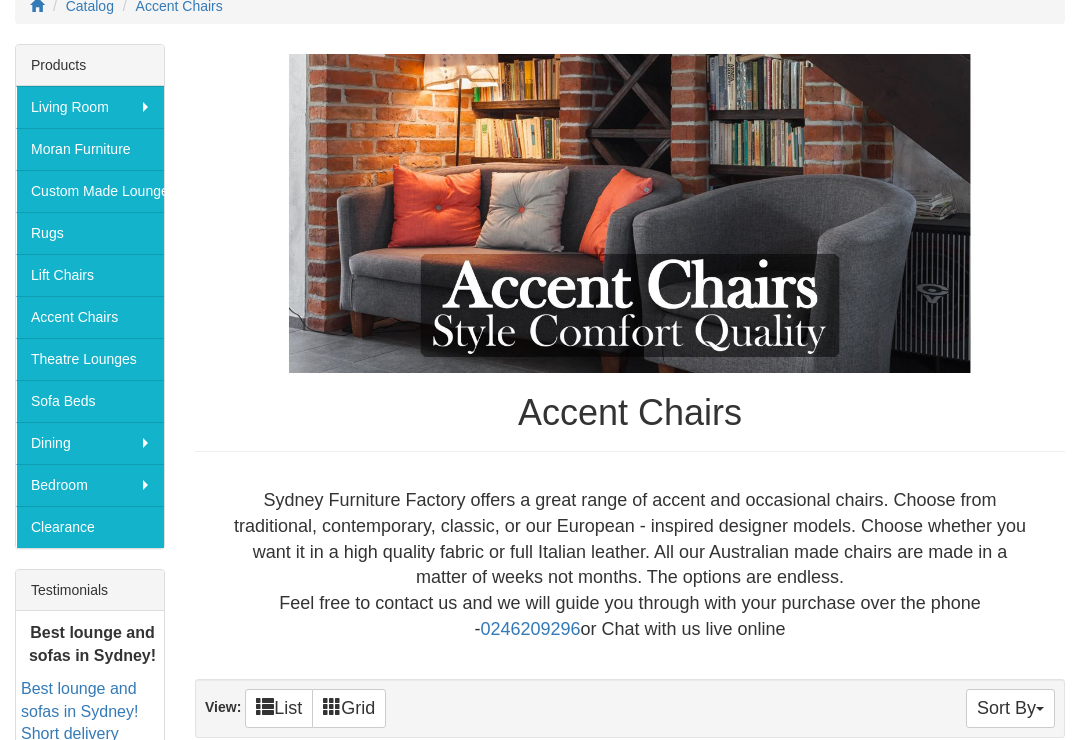 click on "Moran Furniture" at bounding box center [90, 149] 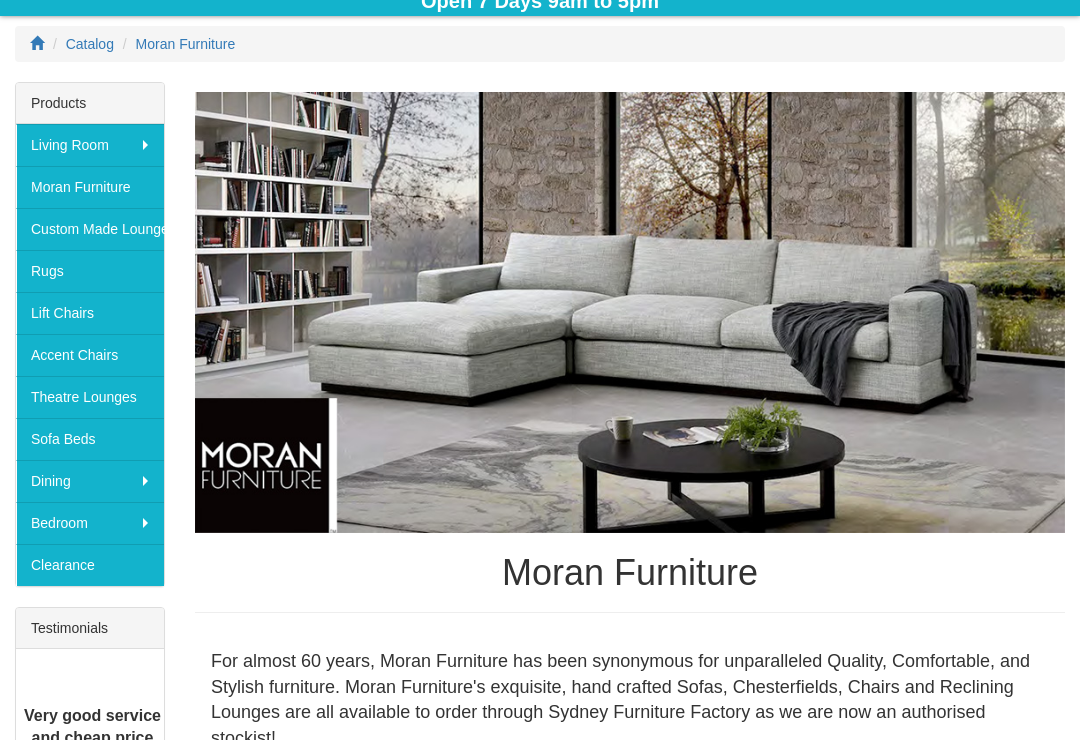 scroll, scrollTop: 219, scrollLeft: 0, axis: vertical 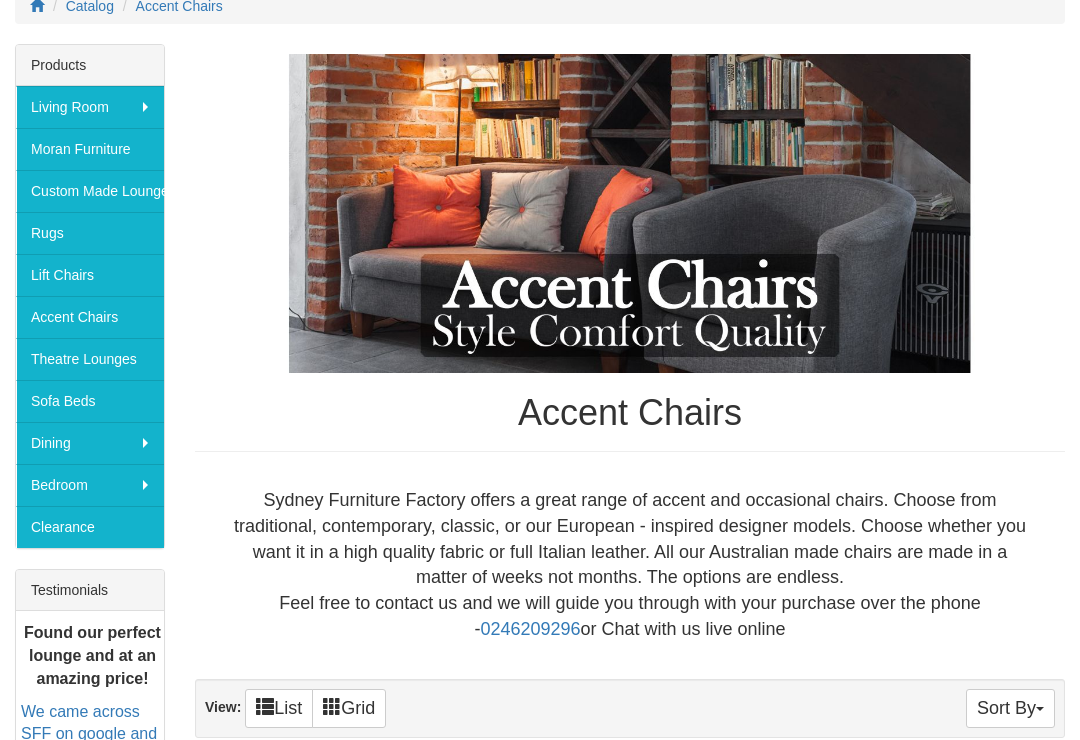 click on "Accent Chairs" at bounding box center [90, 317] 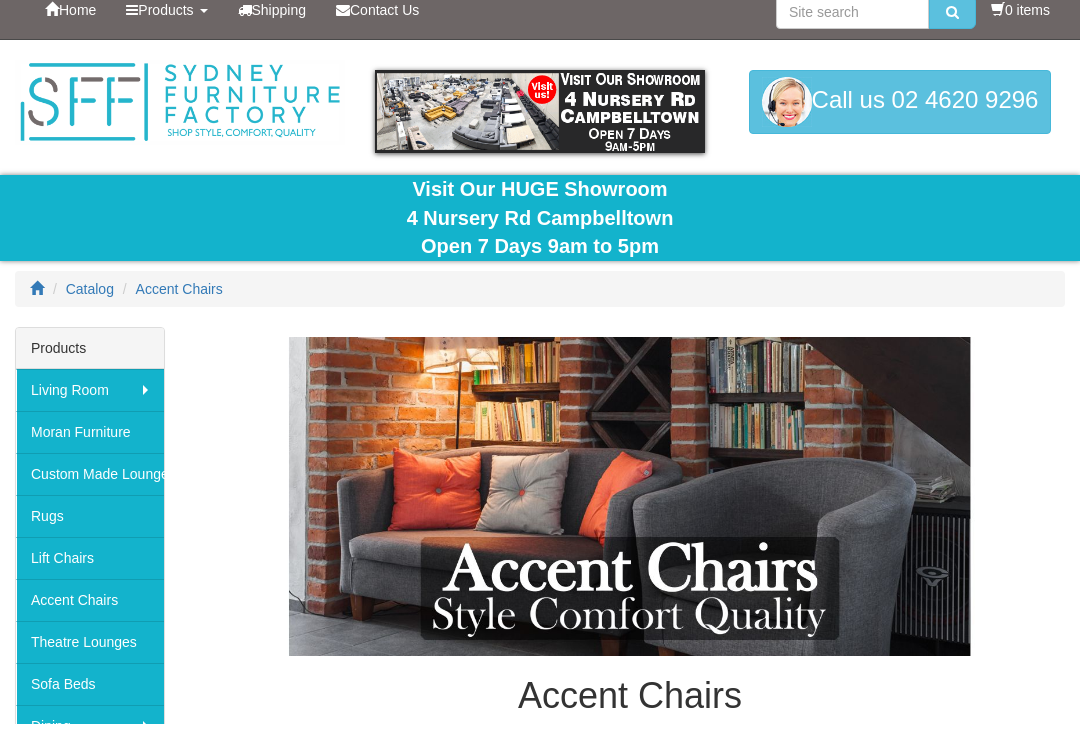 scroll, scrollTop: 17, scrollLeft: 0, axis: vertical 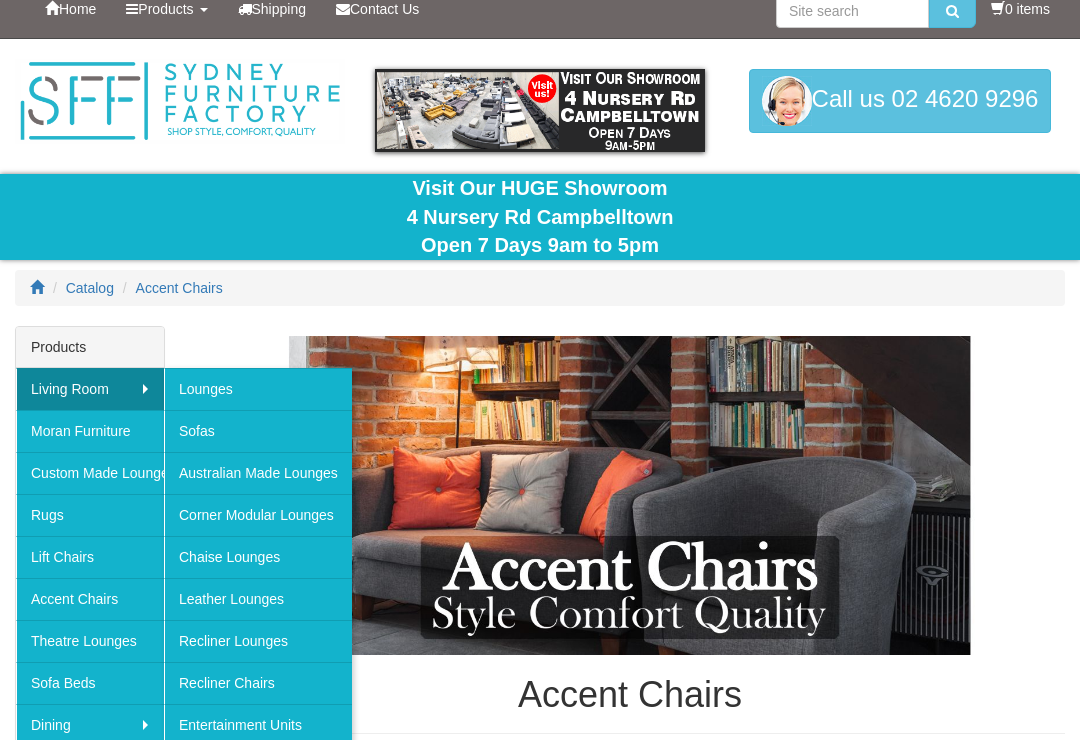 click on "Recliner Chairs" at bounding box center (258, 683) 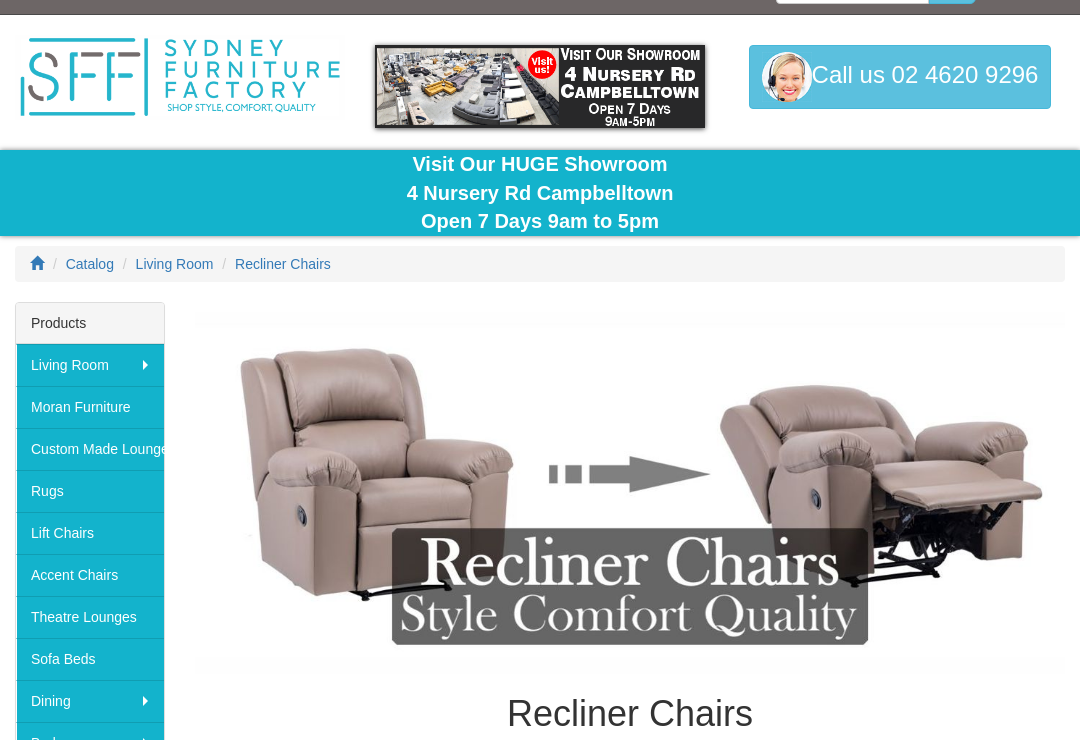 scroll, scrollTop: 41, scrollLeft: 0, axis: vertical 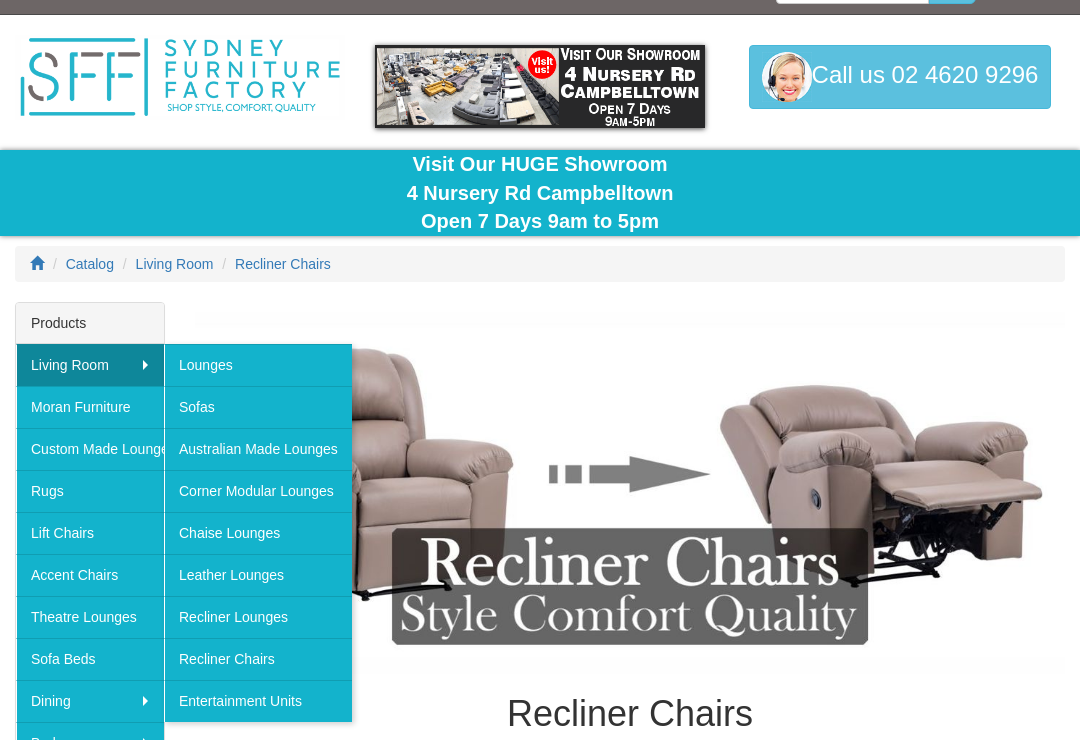 click on "Entertainment Units" at bounding box center (258, 701) 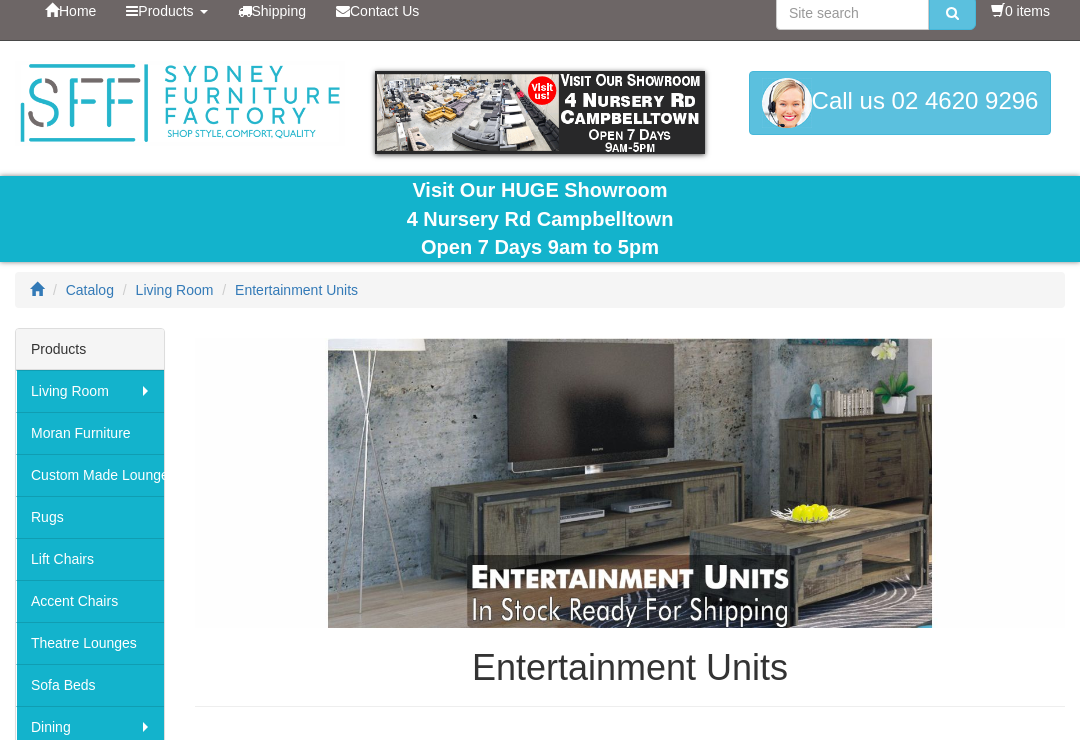 scroll, scrollTop: 0, scrollLeft: 0, axis: both 